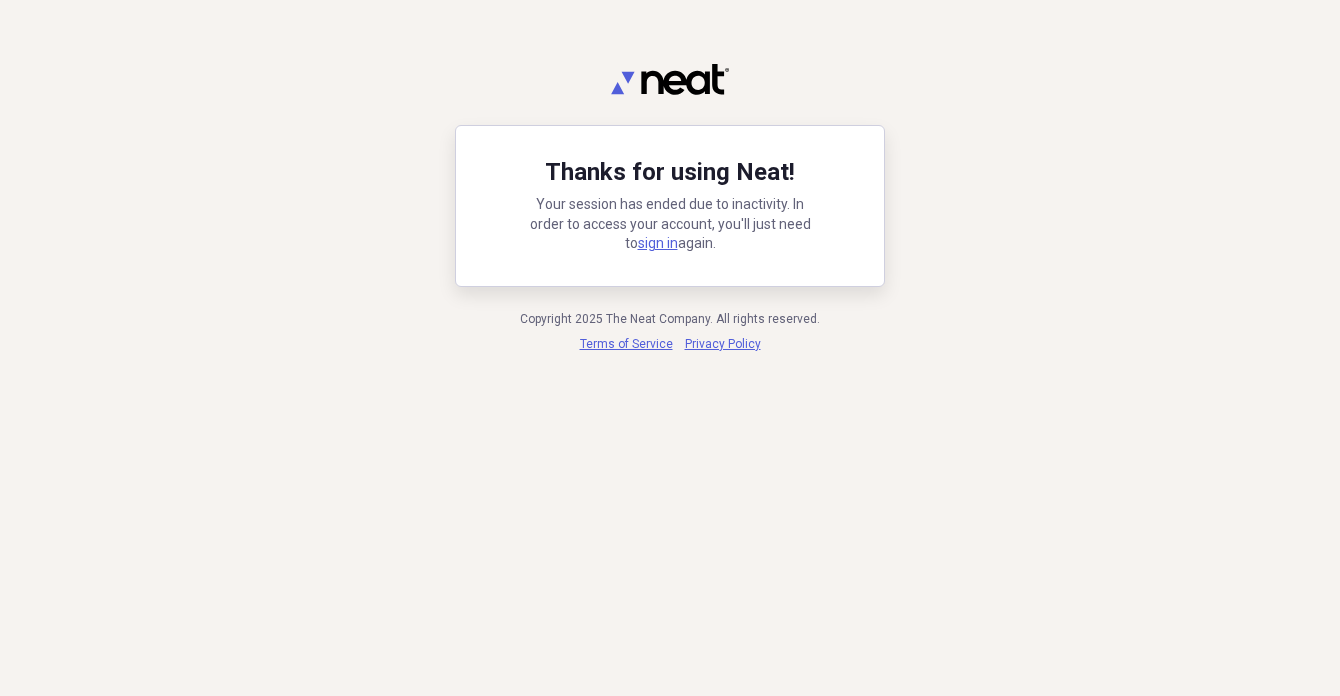scroll, scrollTop: 0, scrollLeft: 0, axis: both 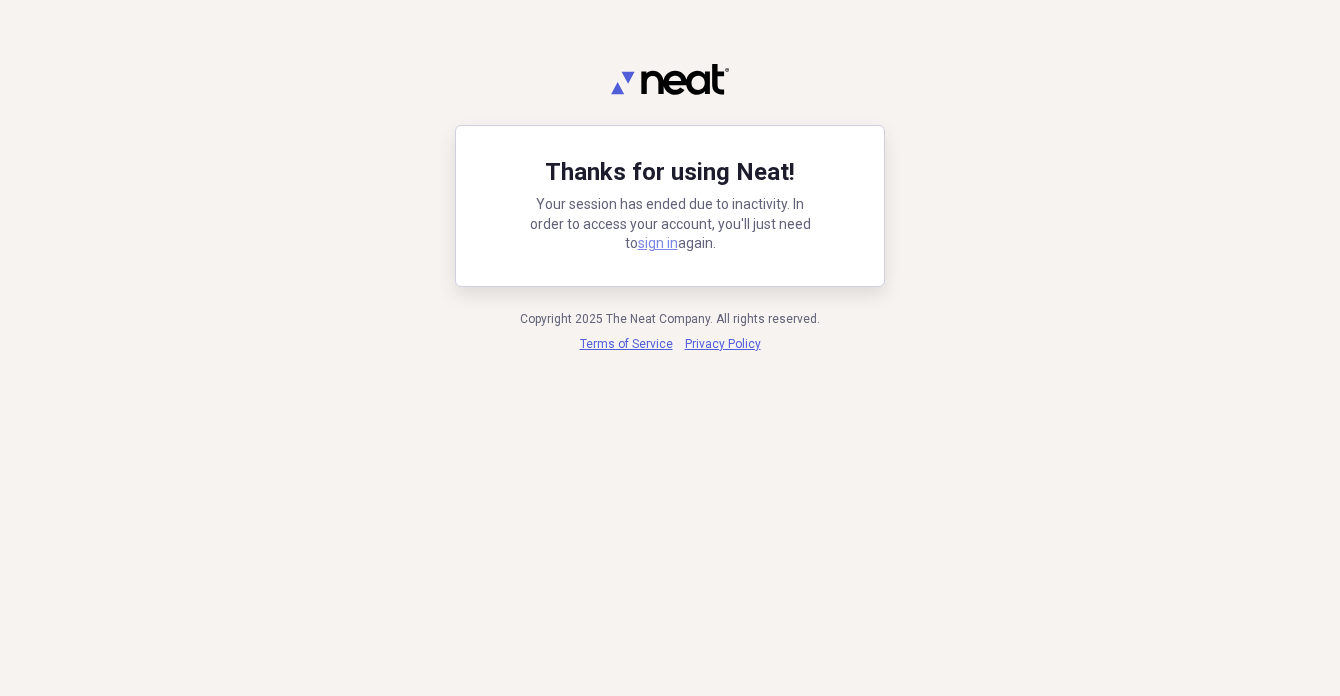 click on "sign in" at bounding box center [658, 243] 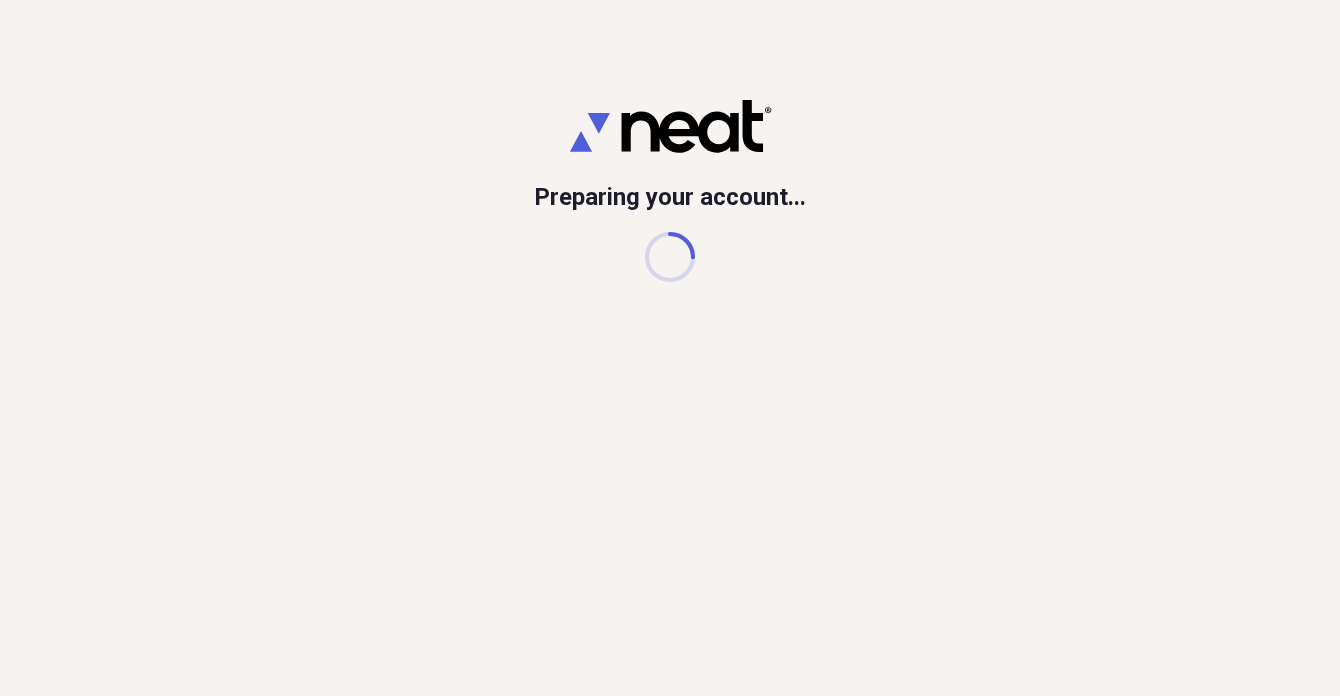 scroll, scrollTop: 0, scrollLeft: 0, axis: both 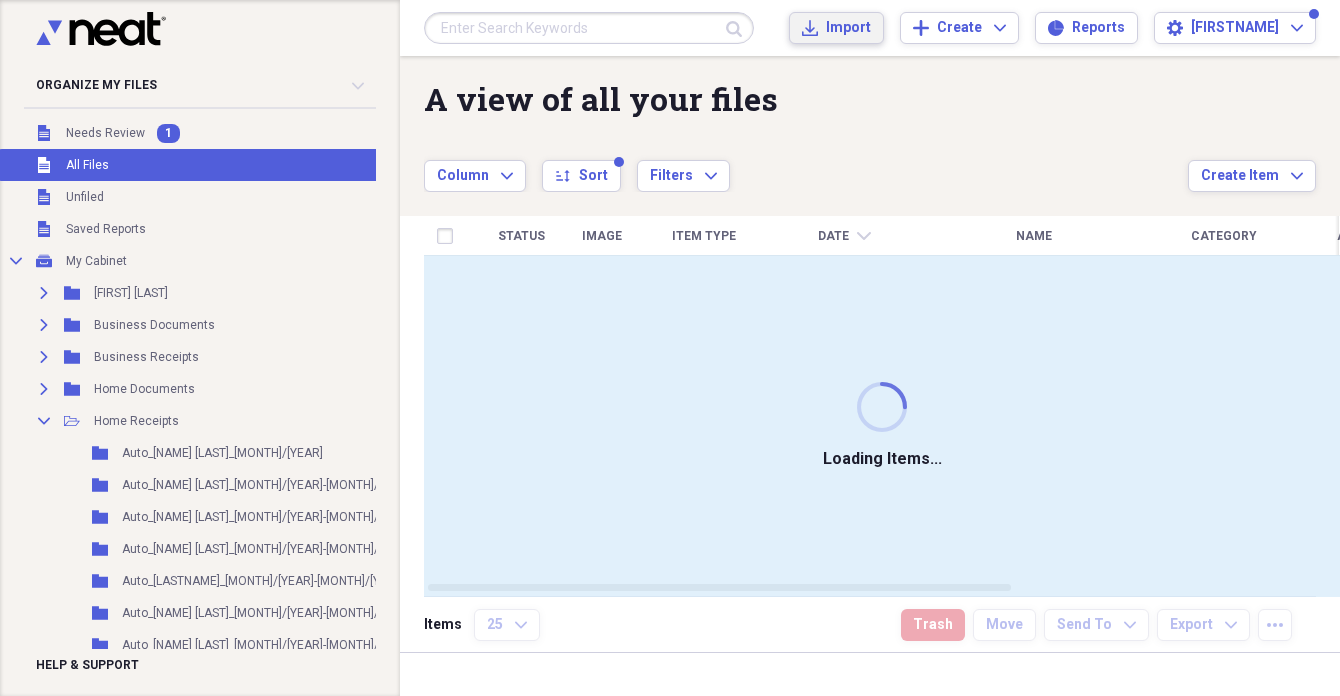 click on "Import" at bounding box center [848, 28] 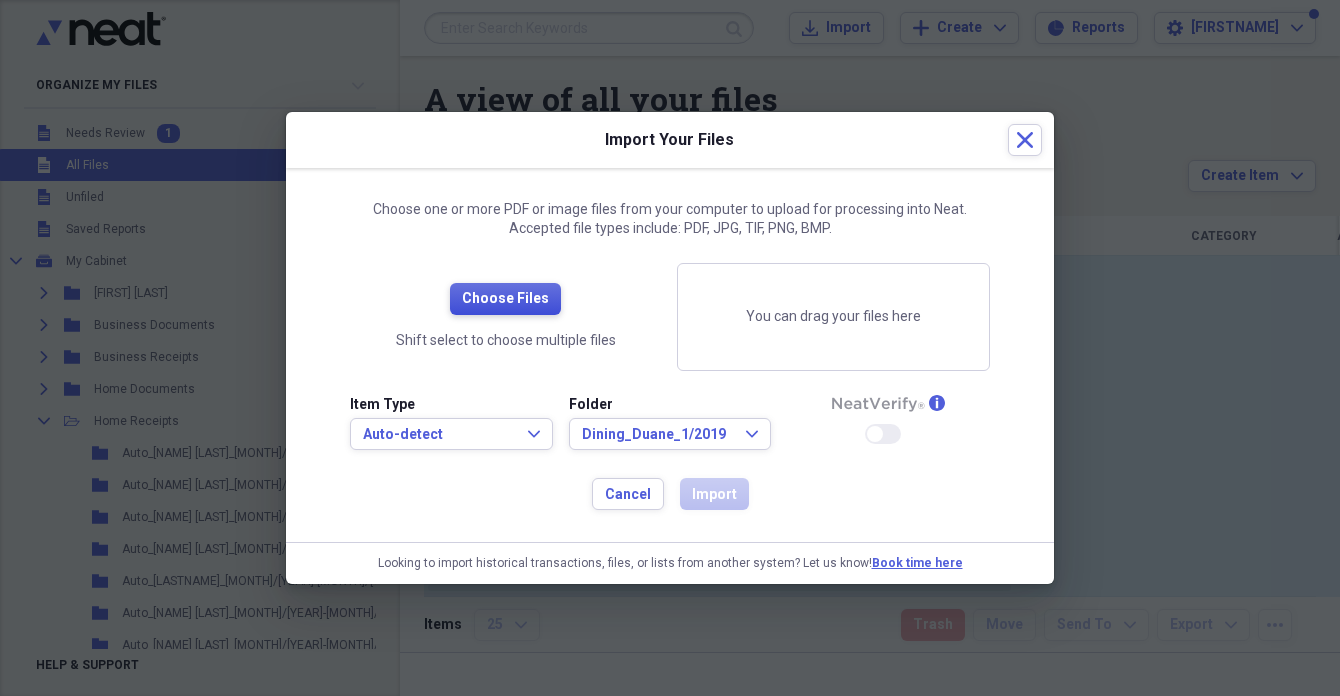 click on "Choose Files" at bounding box center (505, 299) 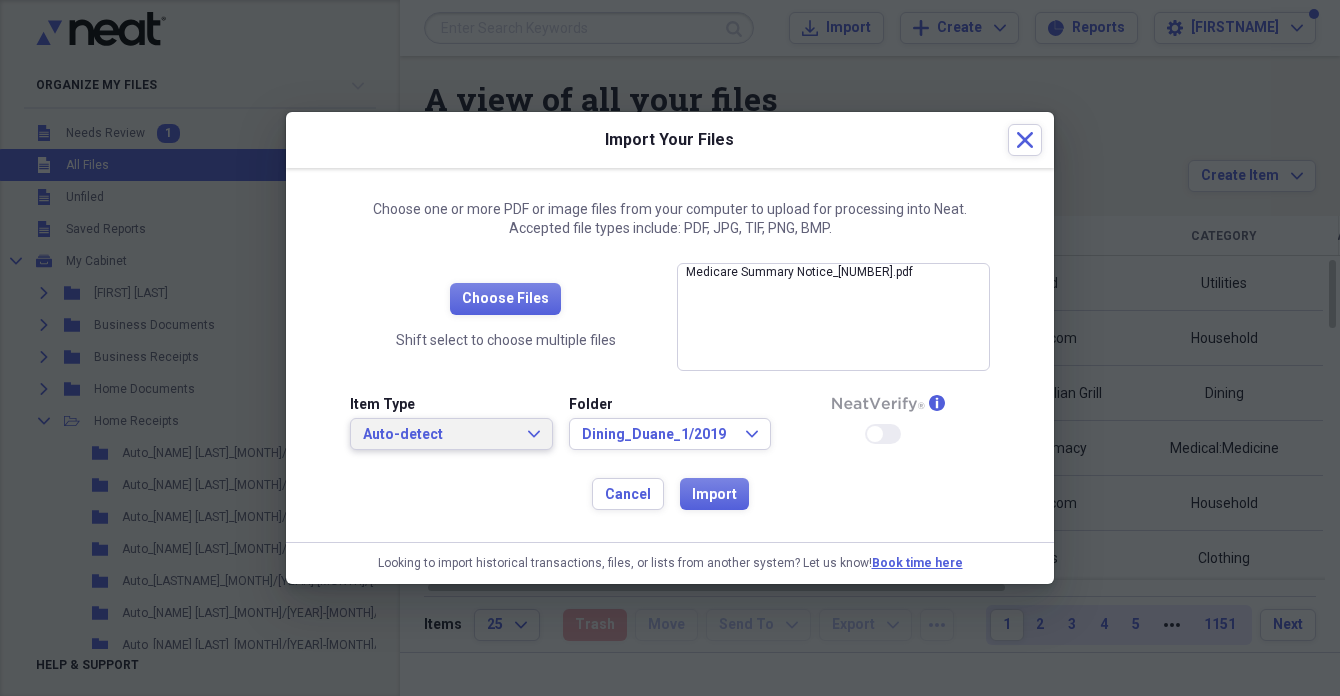 click on "Auto-detect" at bounding box center [439, 435] 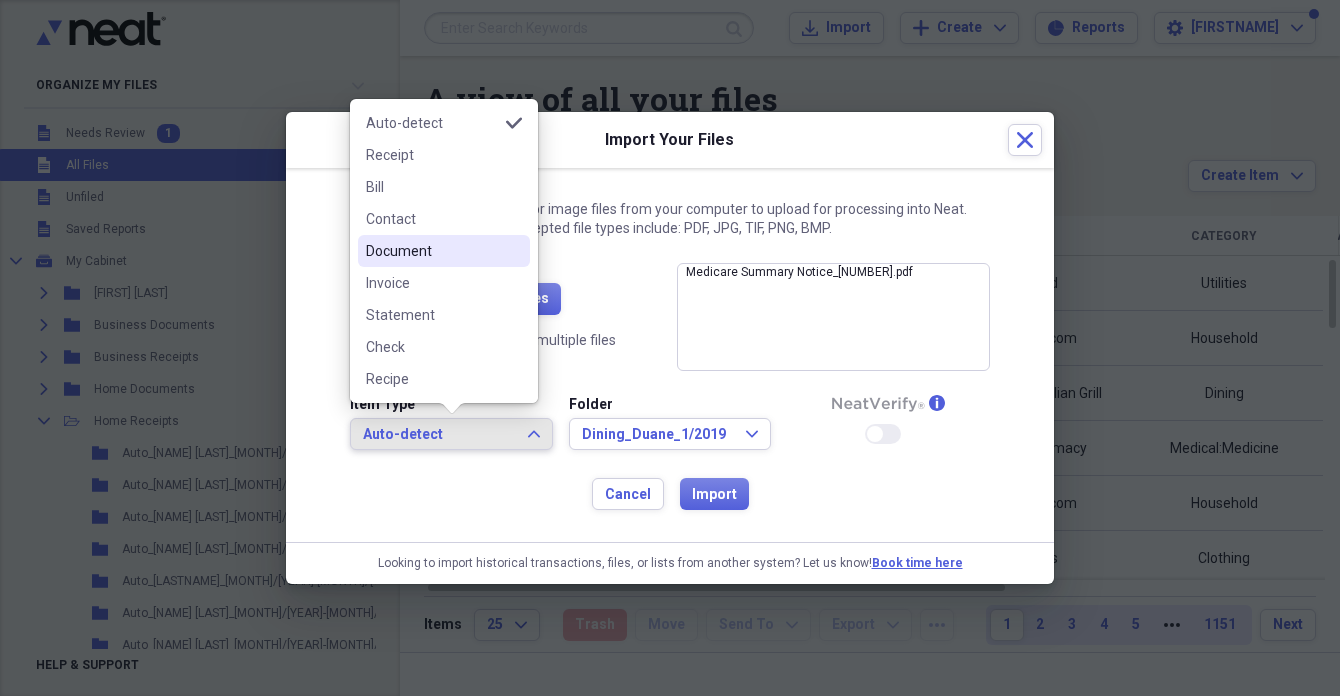 click on "Document" at bounding box center [432, 251] 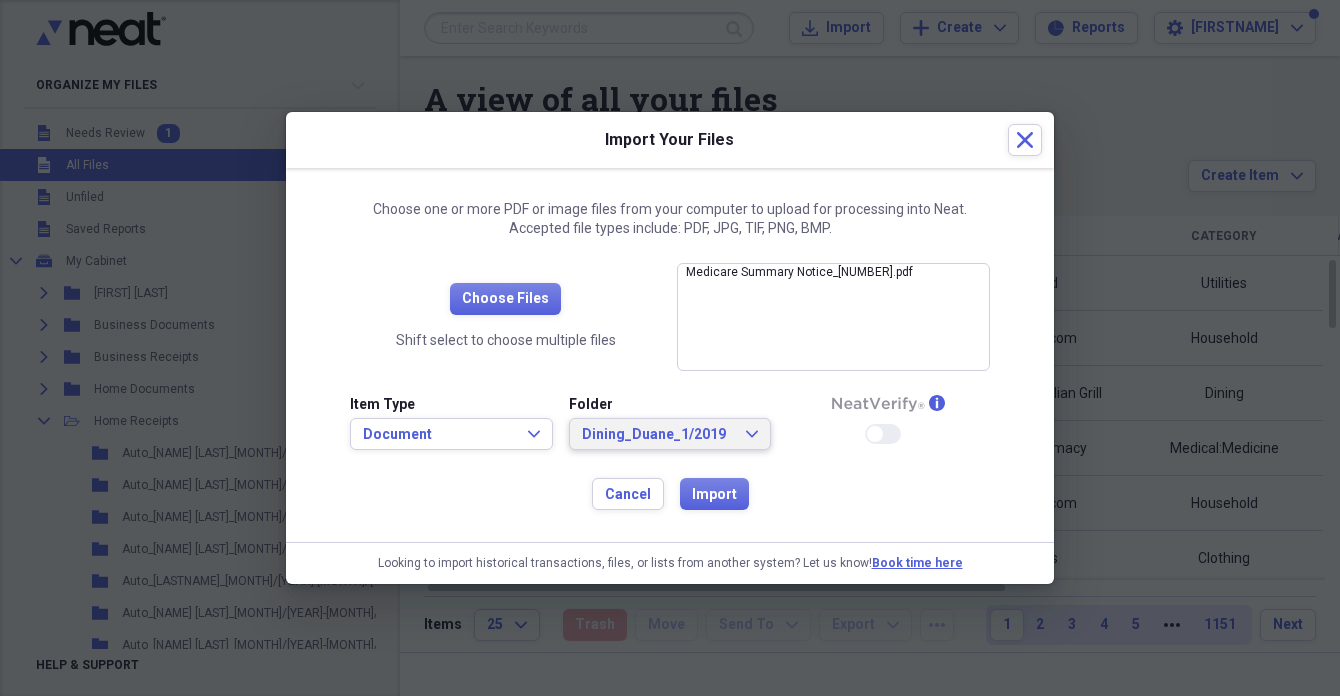 click on "Dining_Duane_1/2019" at bounding box center [658, 435] 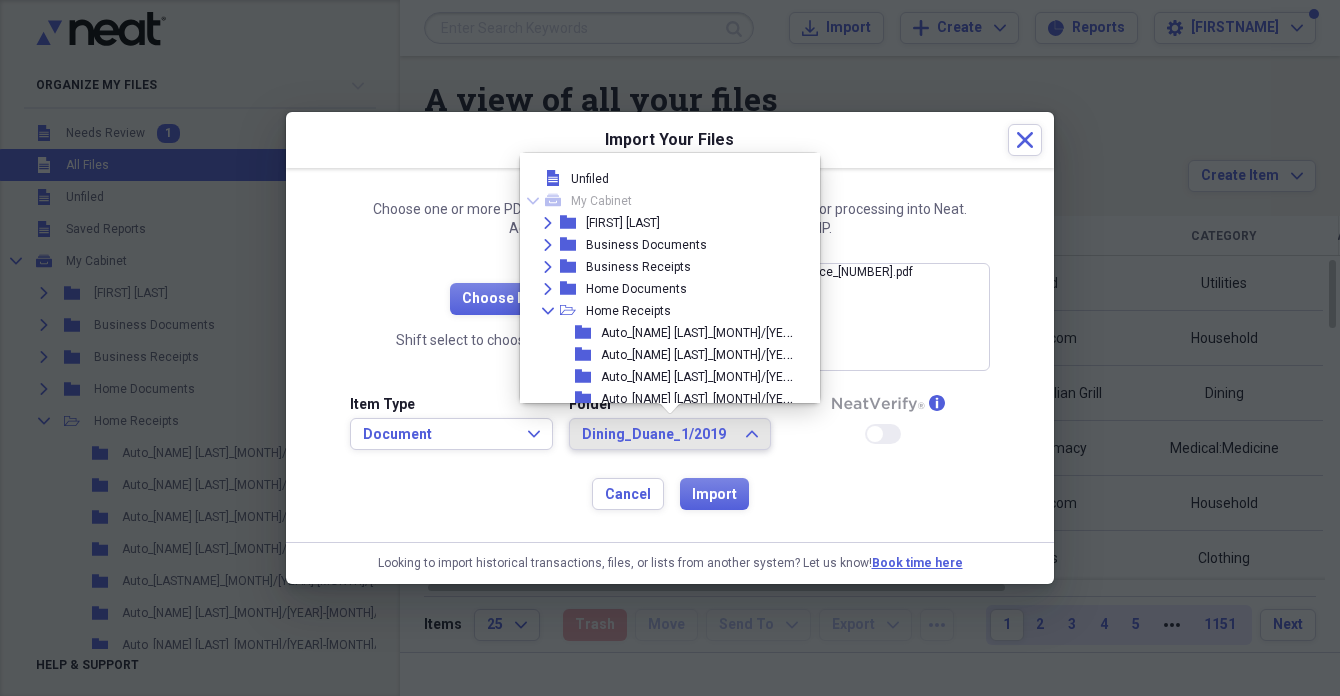 scroll, scrollTop: 0, scrollLeft: 0, axis: both 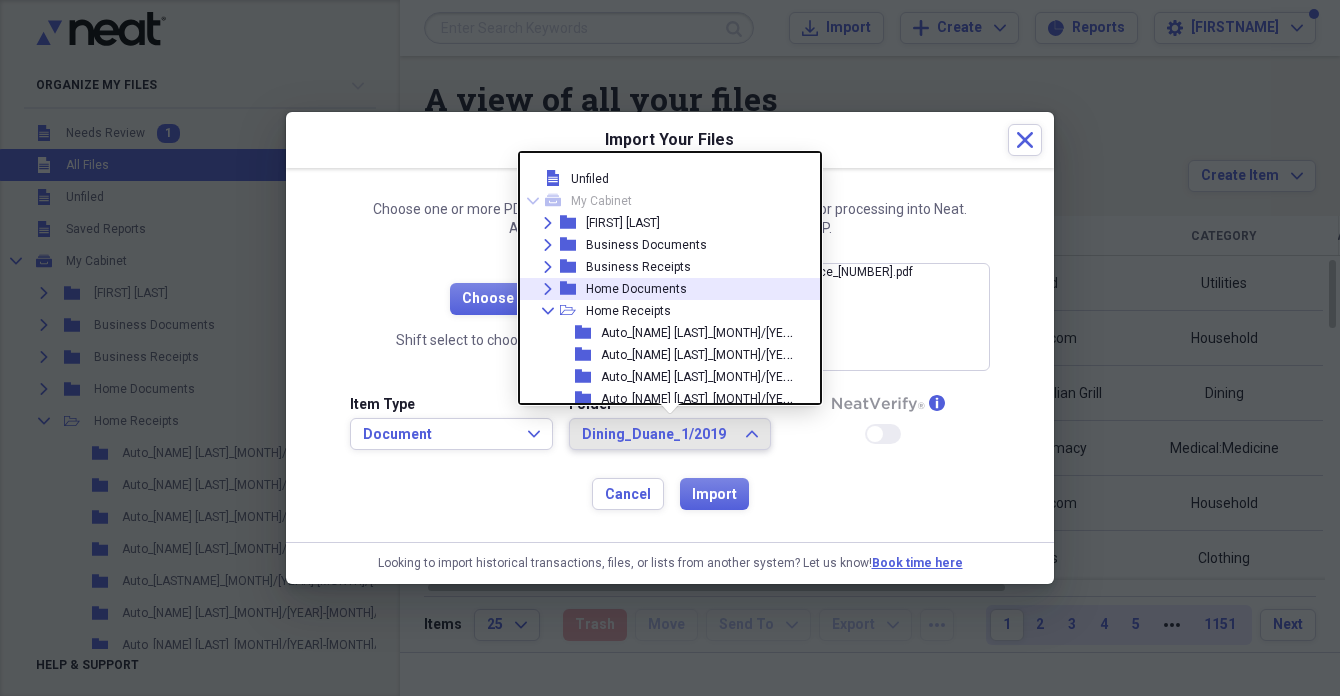 click on "Expand" 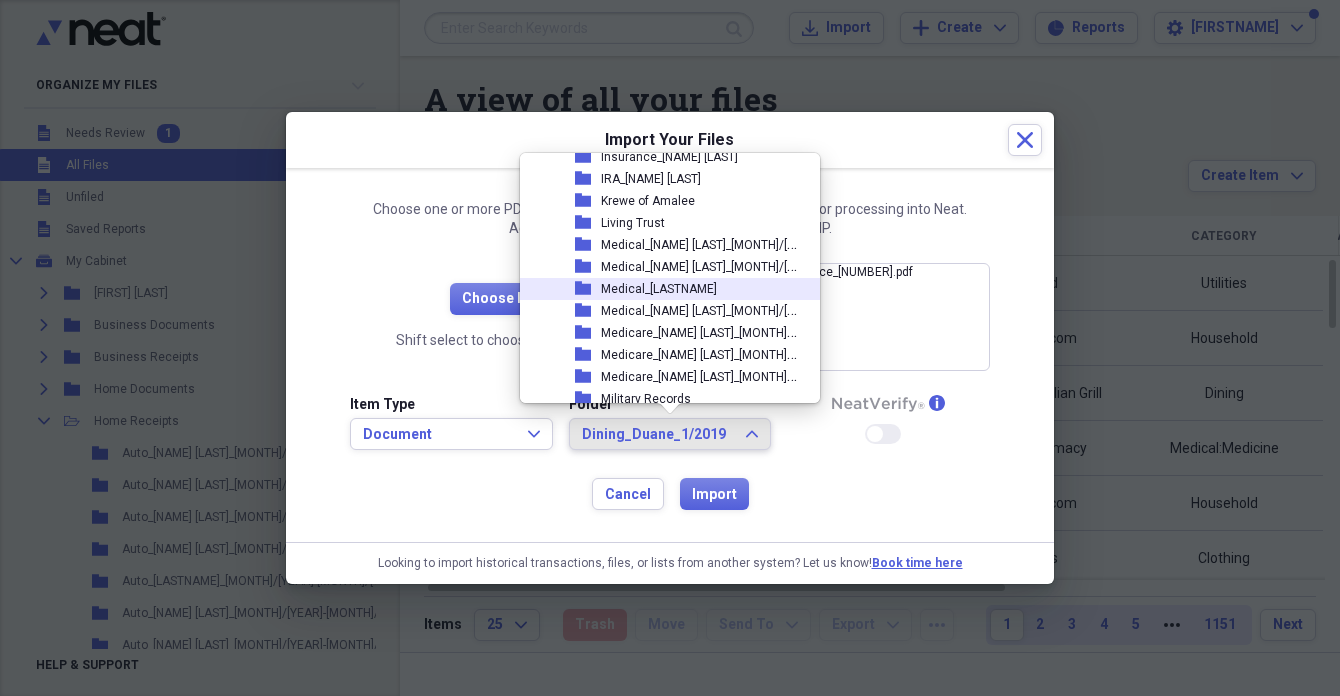 scroll, scrollTop: 613, scrollLeft: 0, axis: vertical 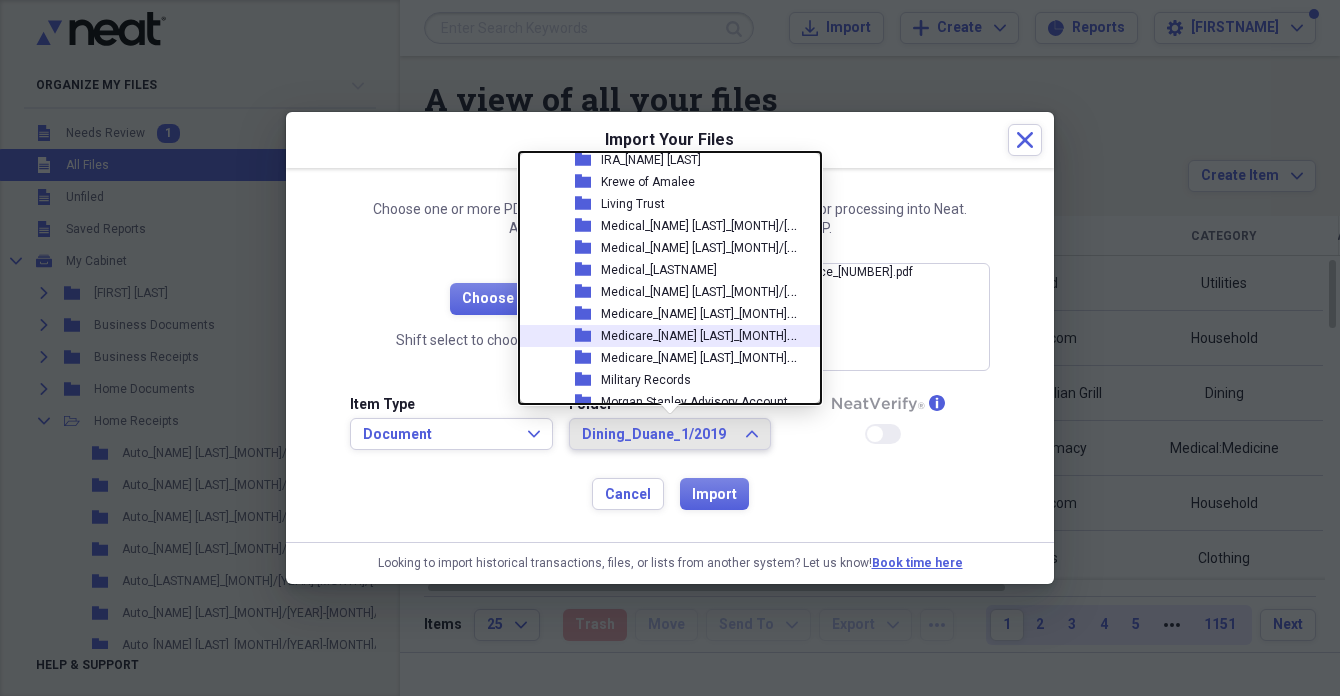 click on "Medicare_[NAME] [LAST]_[MONTH]/[YEAR]" at bounding box center (714, 334) 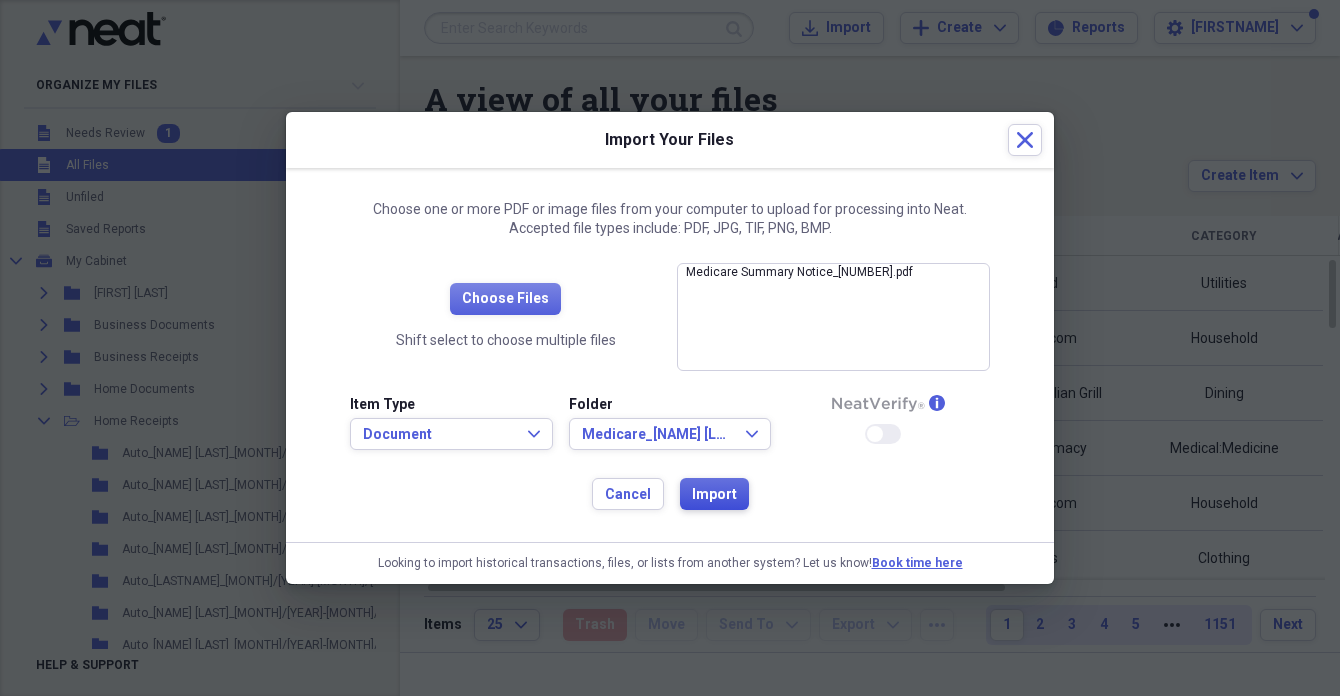 click on "Import" at bounding box center (714, 495) 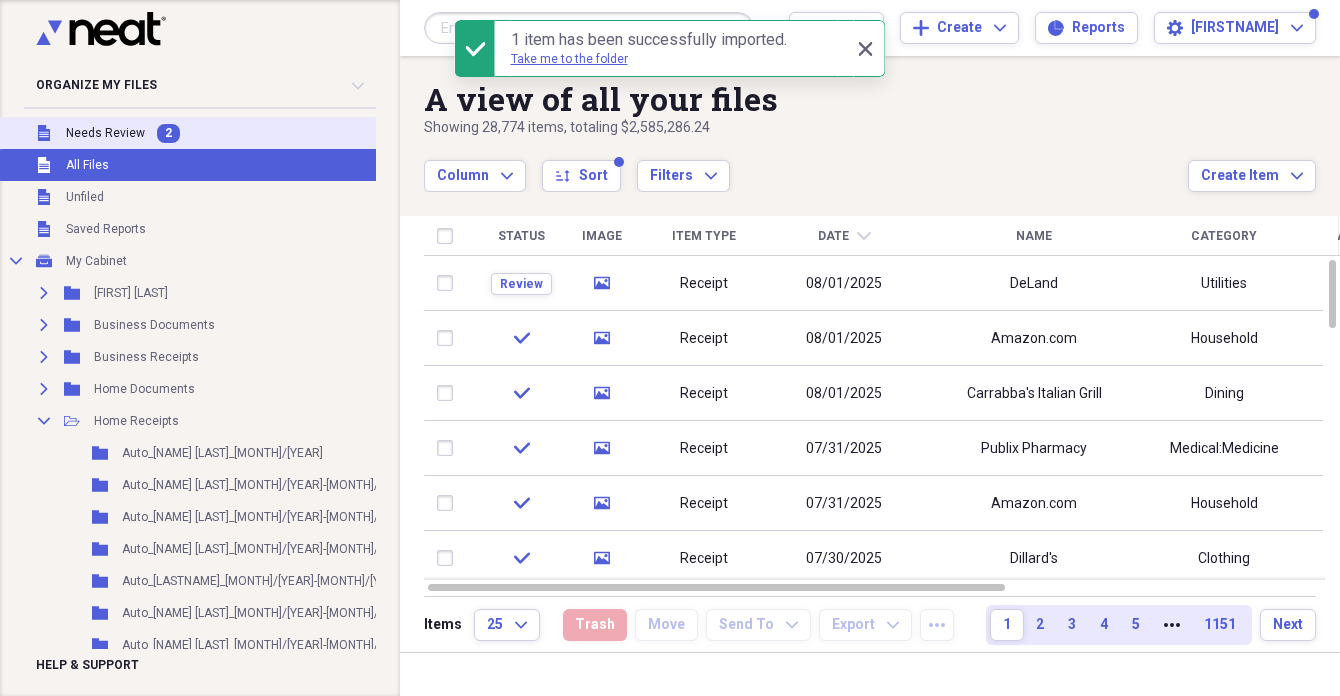 click on "Needs Review" at bounding box center [105, 133] 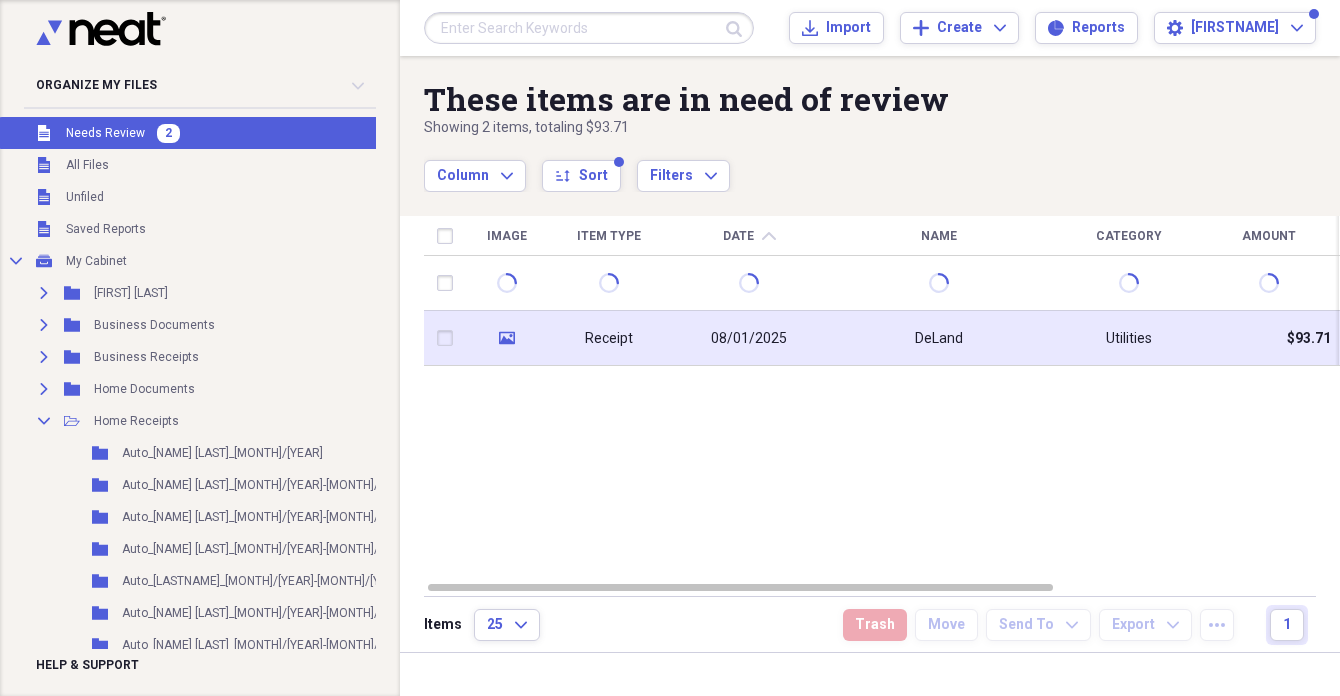 click on "Receipt" at bounding box center (609, 338) 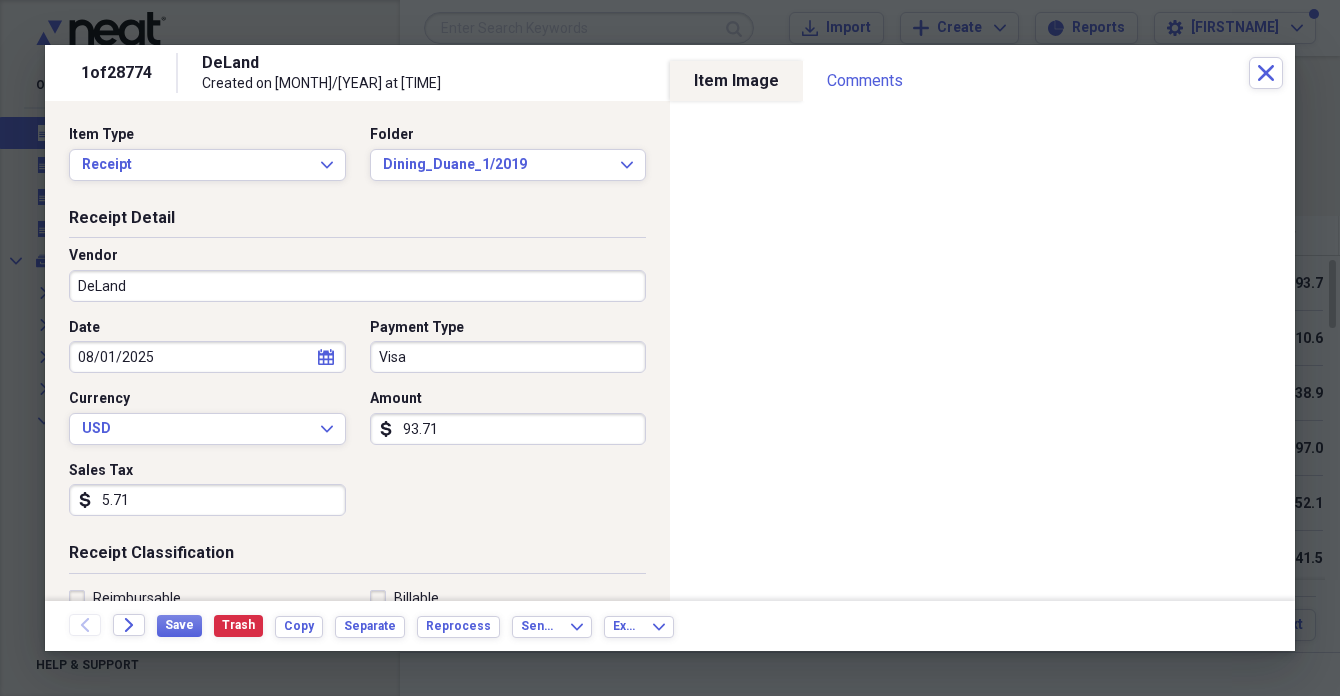 click on "93.71" at bounding box center [508, 429] 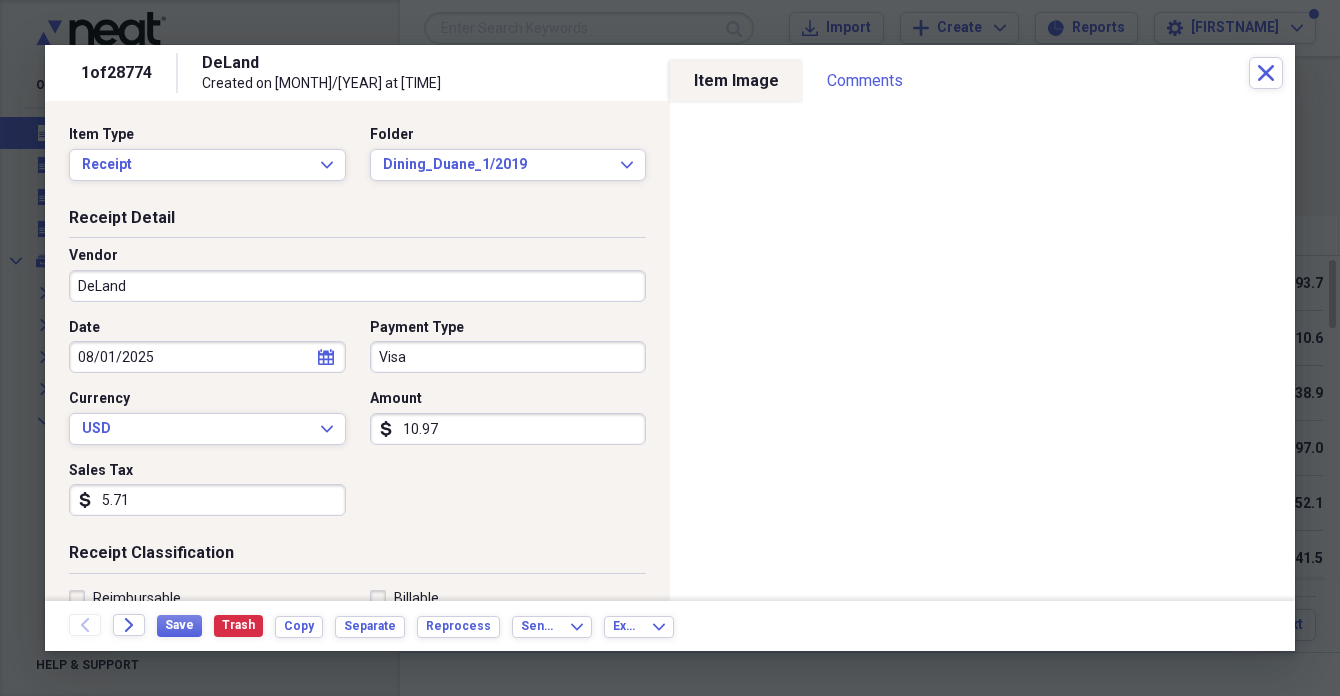type on "109.71" 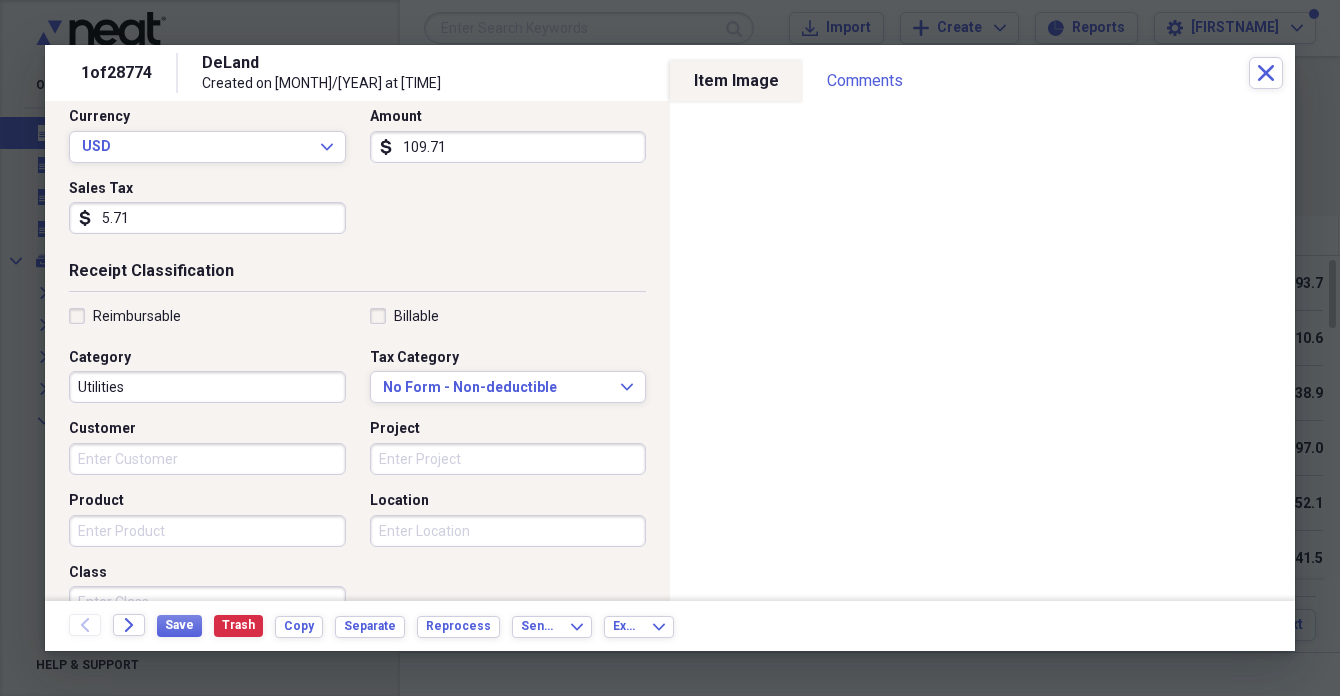 scroll, scrollTop: 286, scrollLeft: 0, axis: vertical 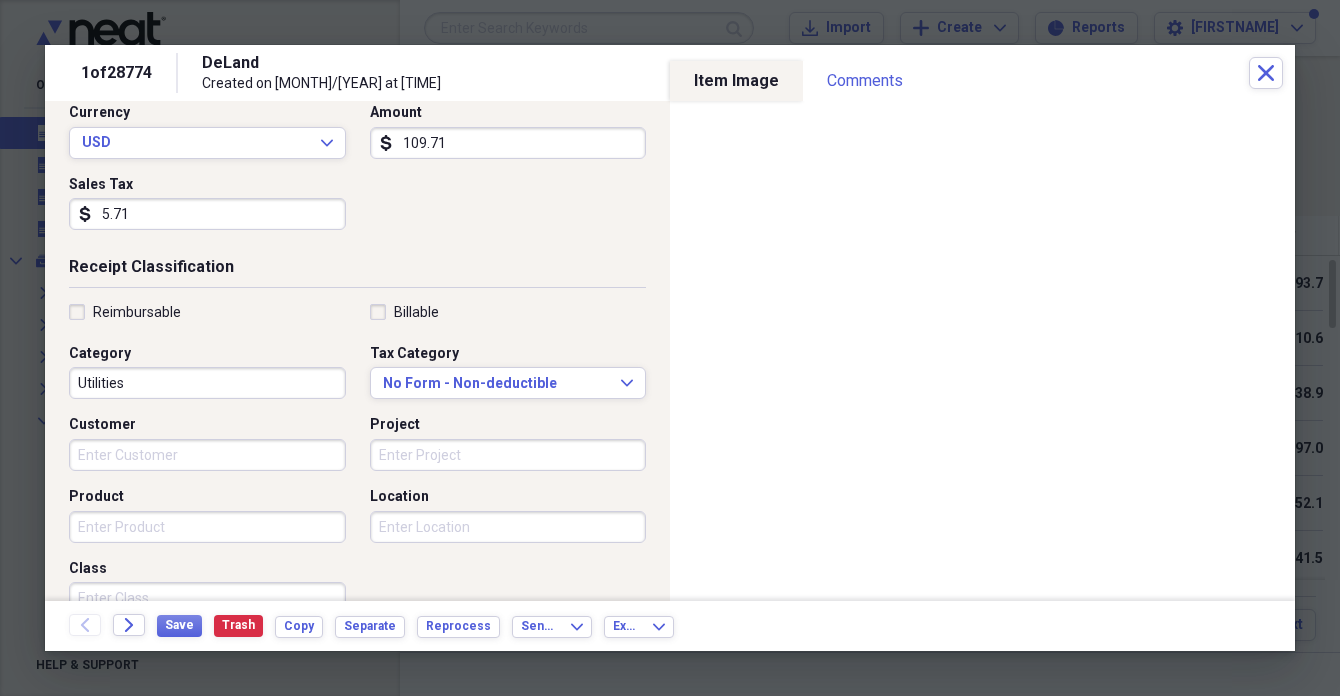 click on "Utilities" at bounding box center [207, 383] 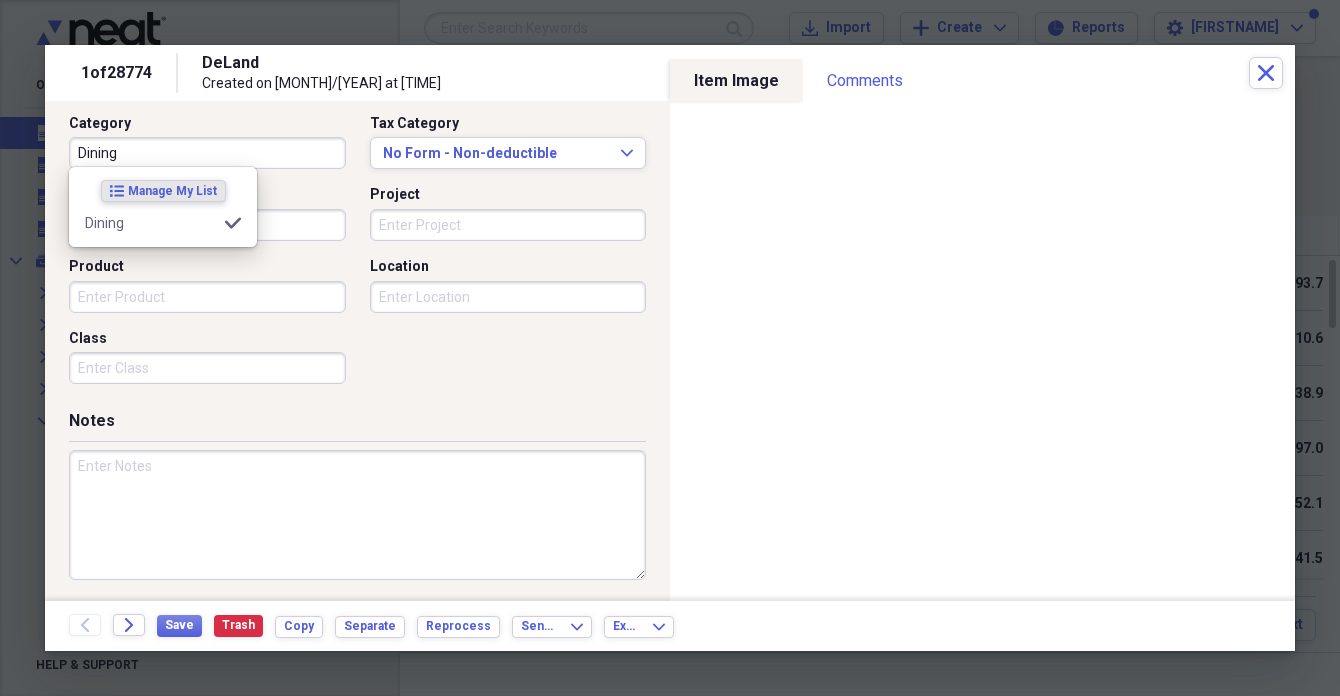 scroll, scrollTop: 514, scrollLeft: 0, axis: vertical 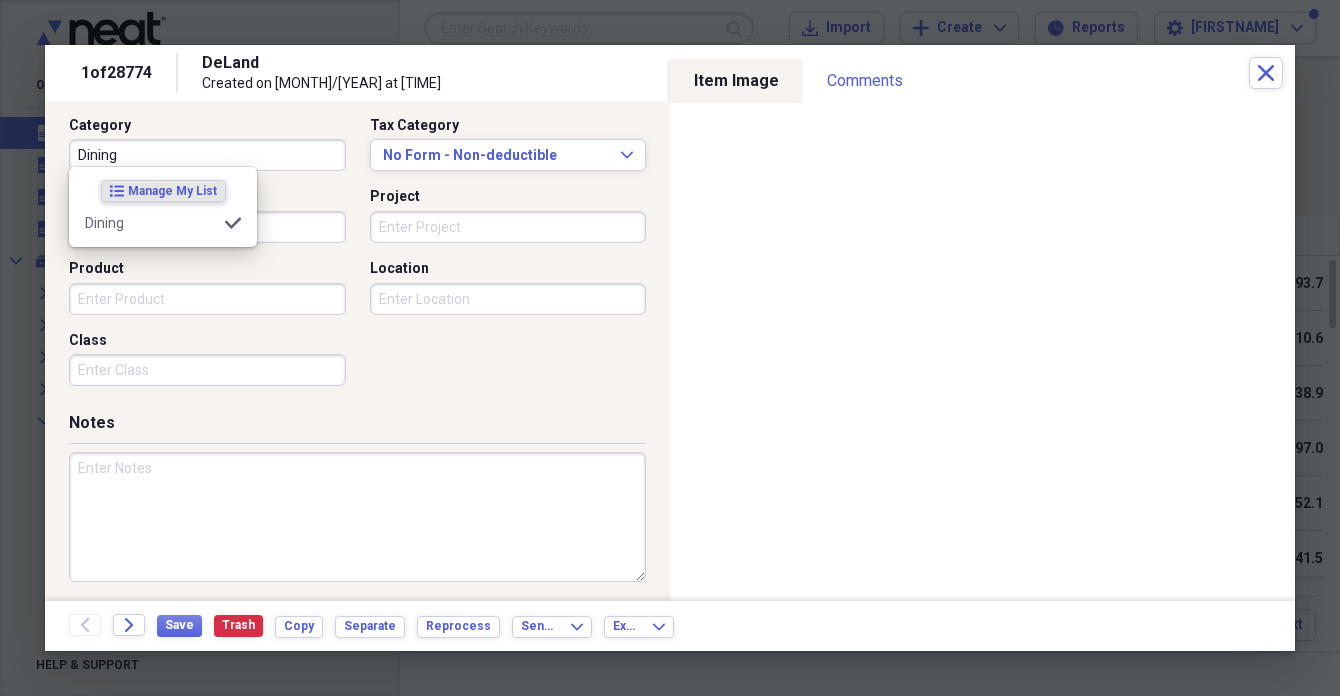 type on "Dining" 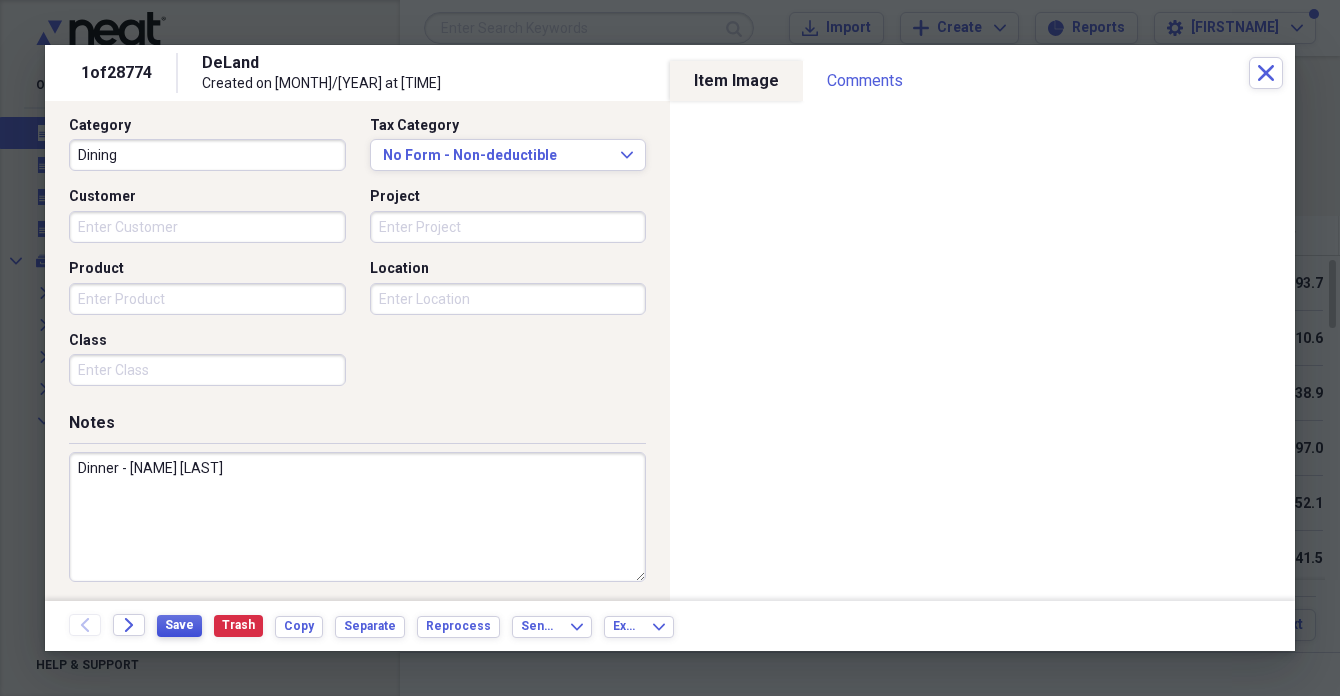 type on "Dinner - [NAME] [LAST]" 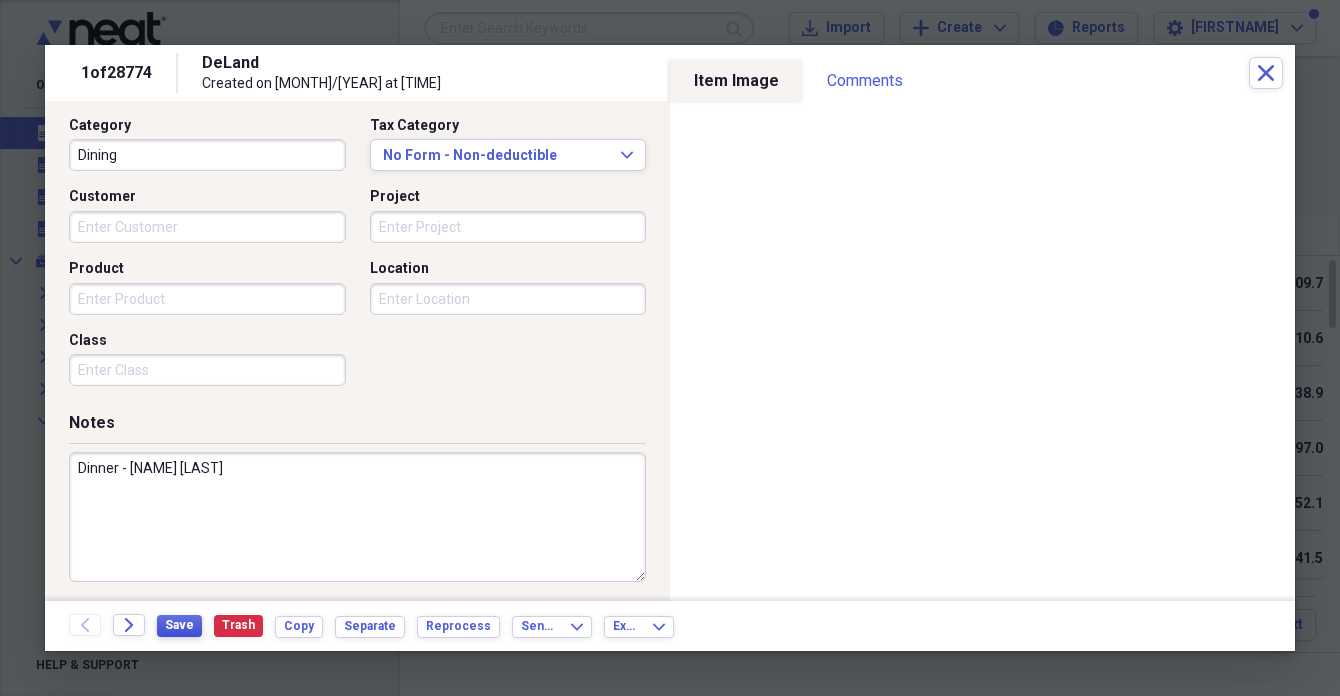 click on "Save" at bounding box center (179, 625) 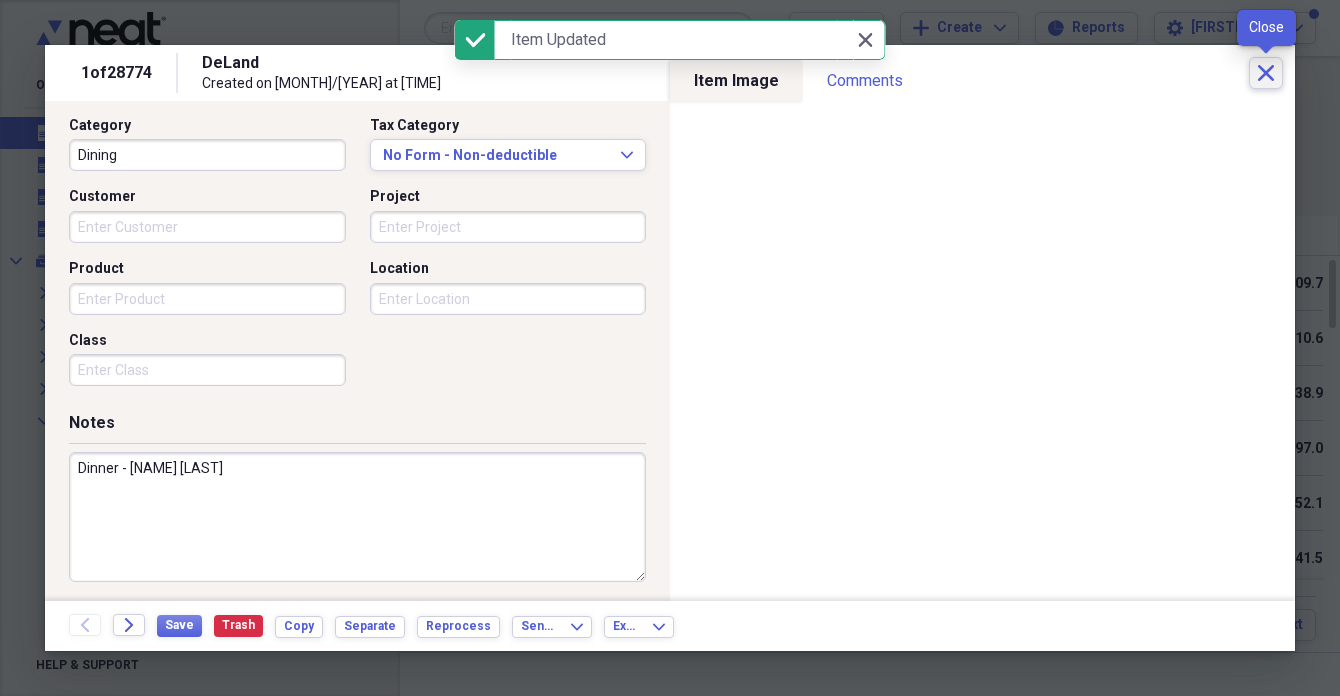 click on "Close" 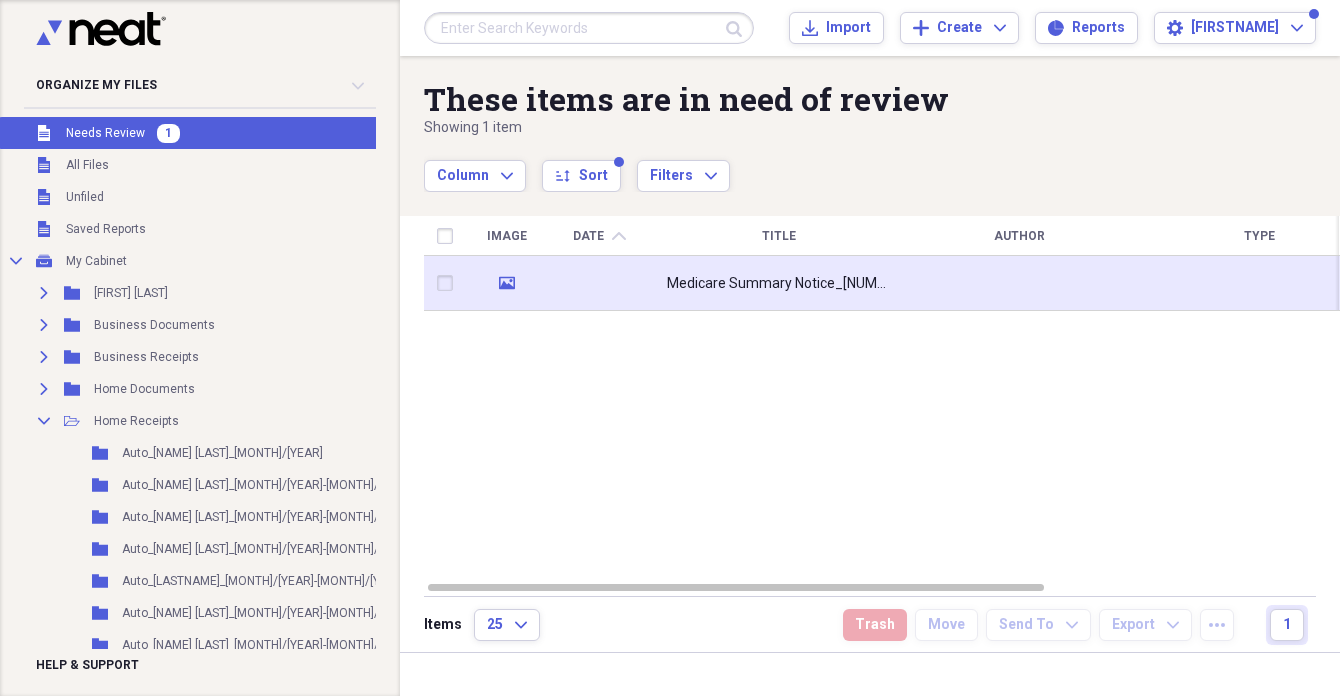 click on "Medicare Summary Notice_[NUMBER]" at bounding box center (779, 283) 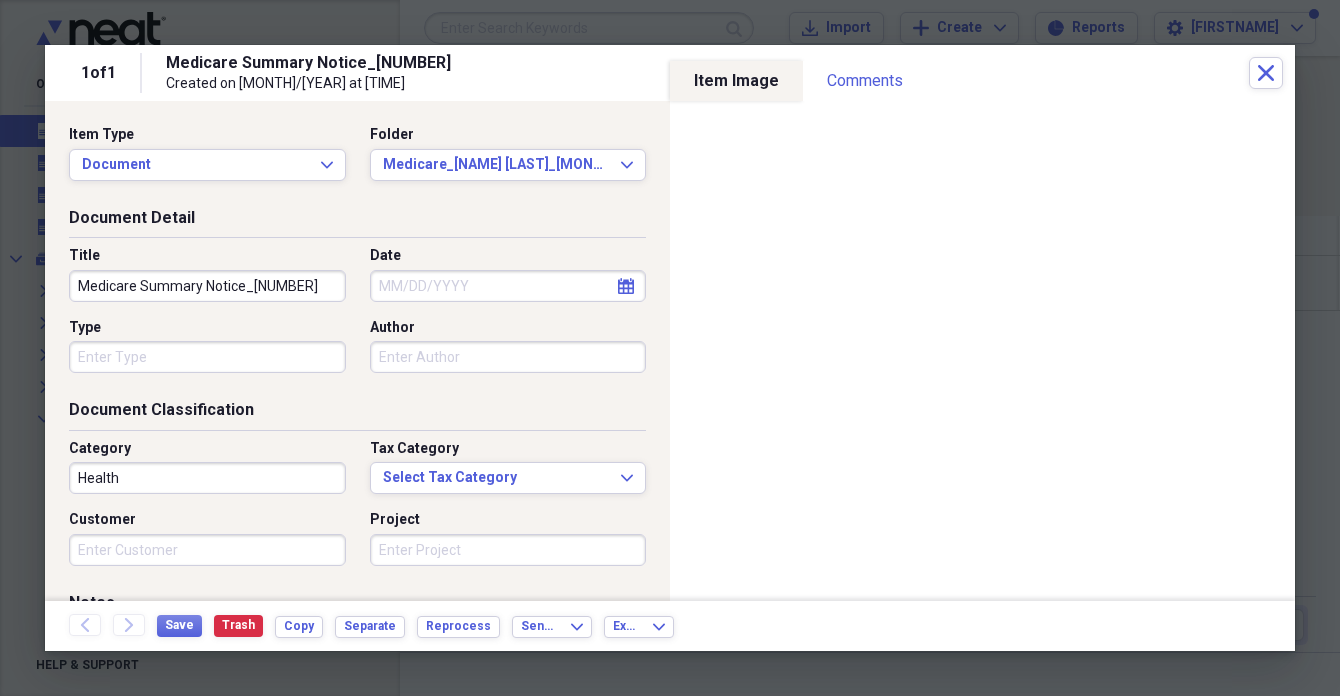 click on "Medicare Summary Notice_[NUMBER]" at bounding box center [207, 286] 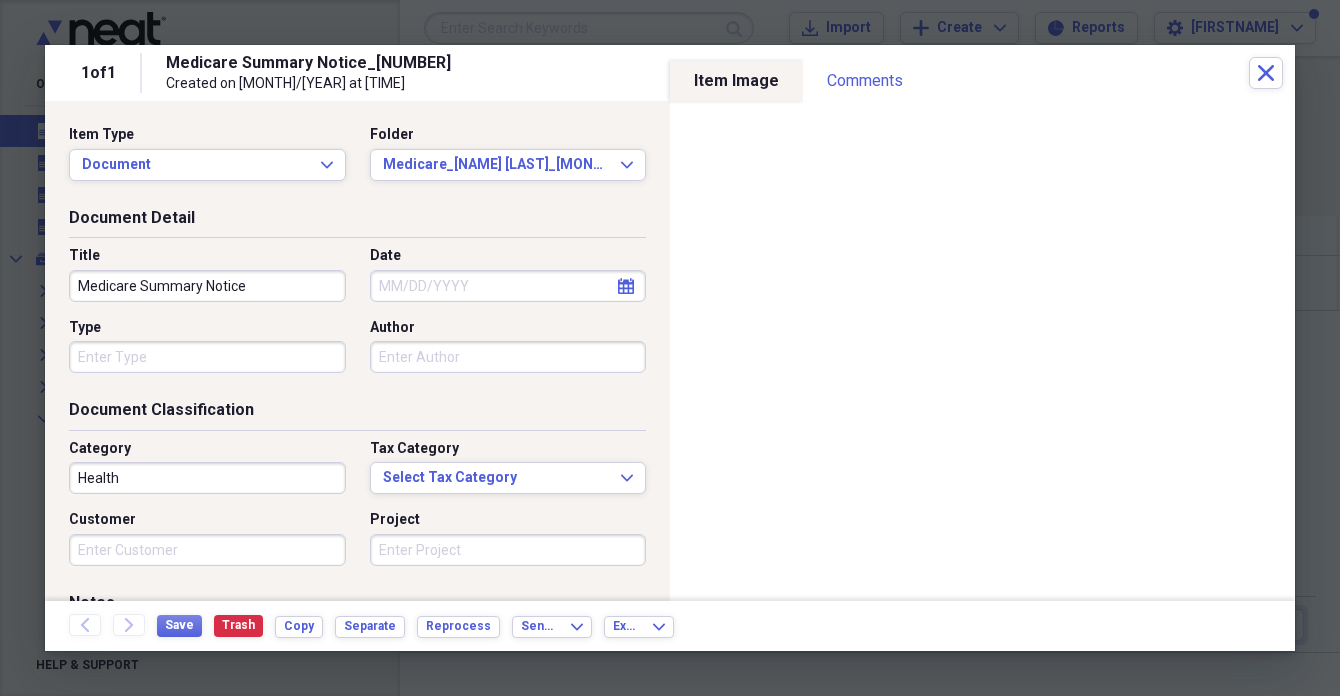 type on "Medicare Summary Notice" 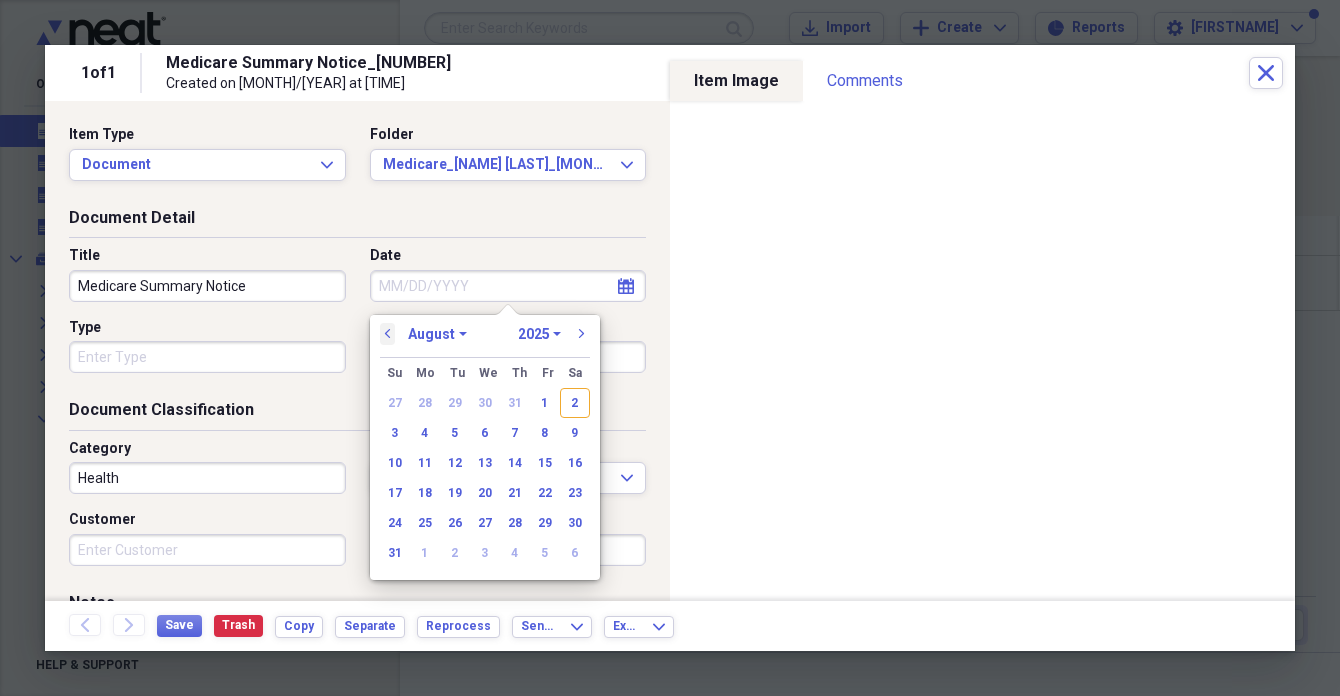 click on "previous" at bounding box center [388, 334] 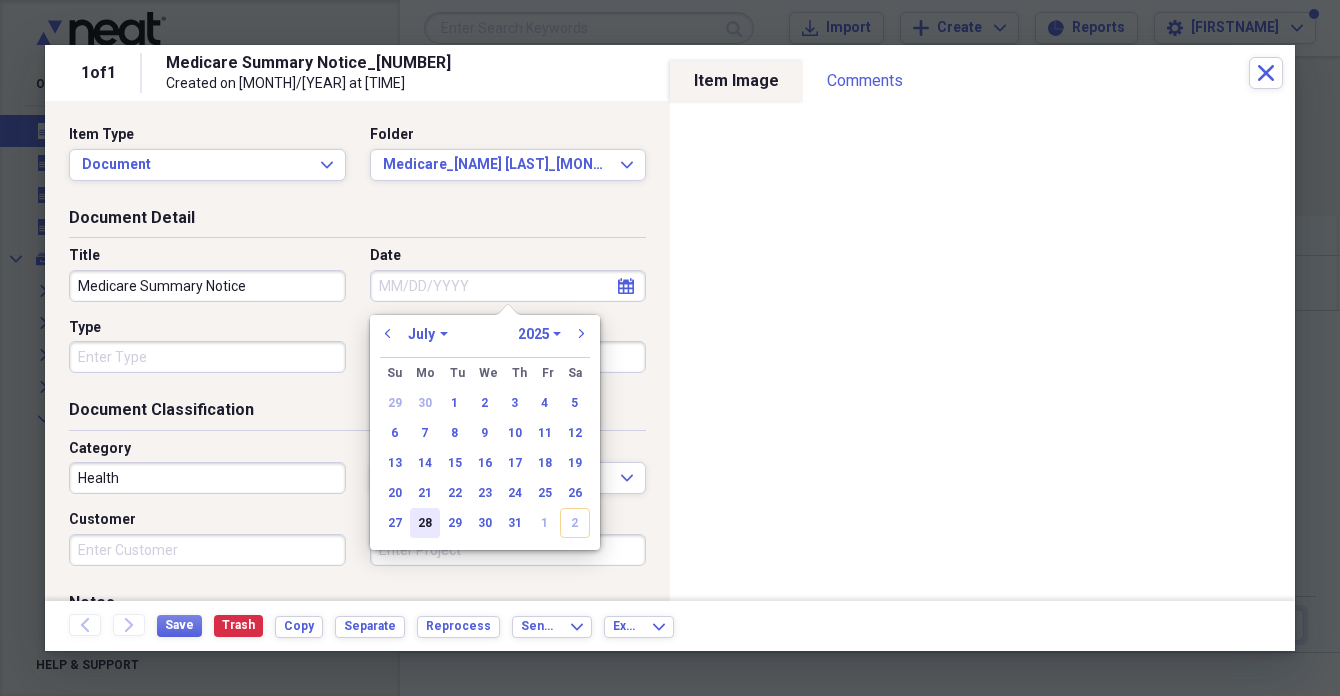 click on "28" at bounding box center [425, 523] 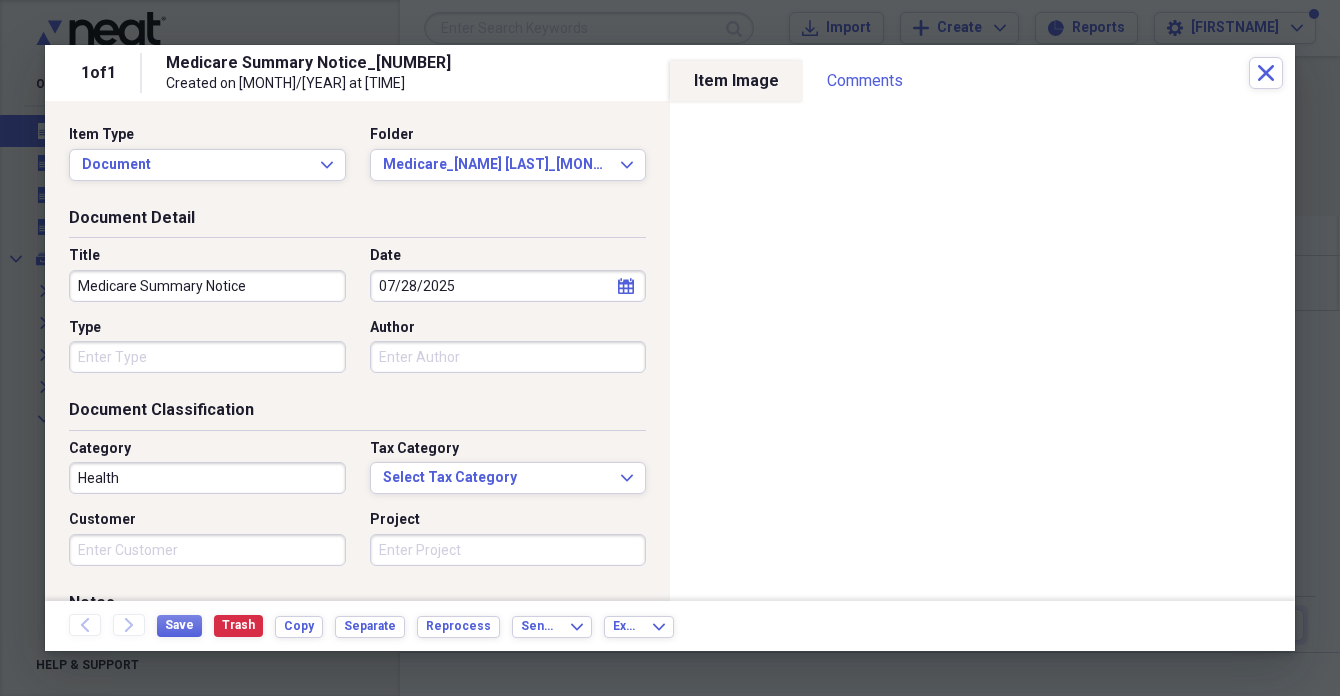click on "Type" at bounding box center (207, 357) 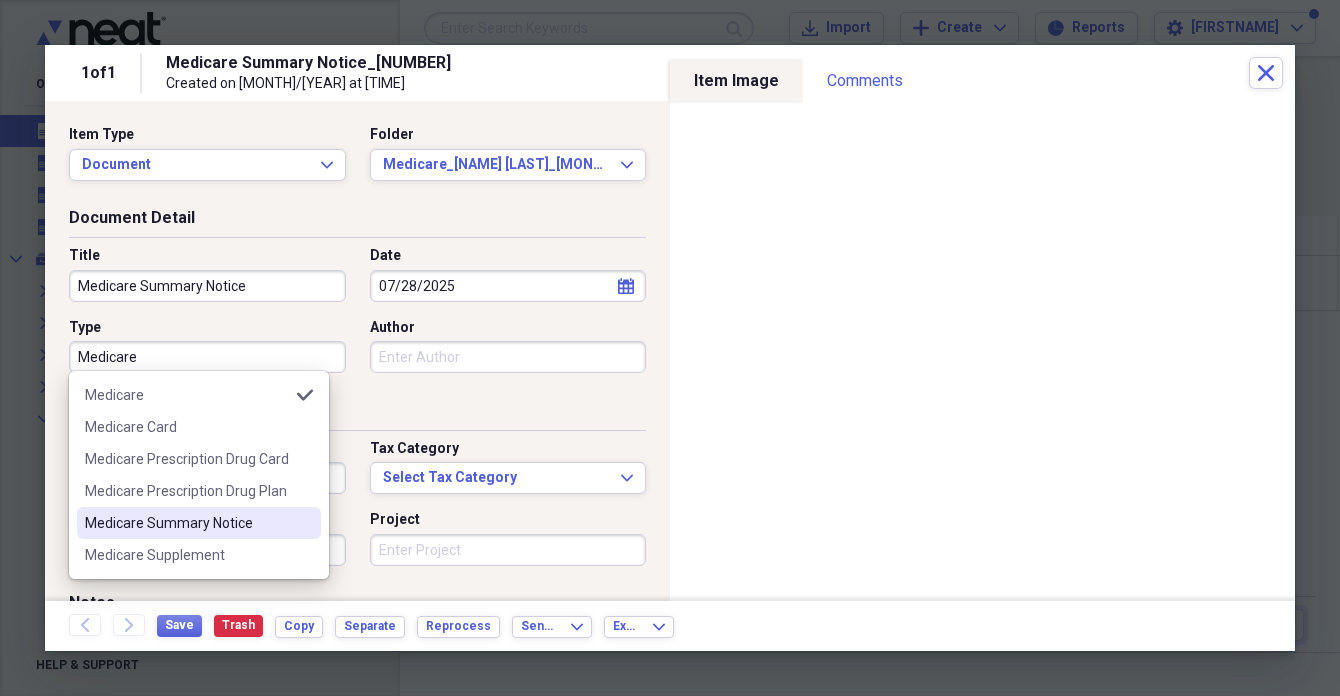 click on "Medicare Summary Notice" at bounding box center (187, 523) 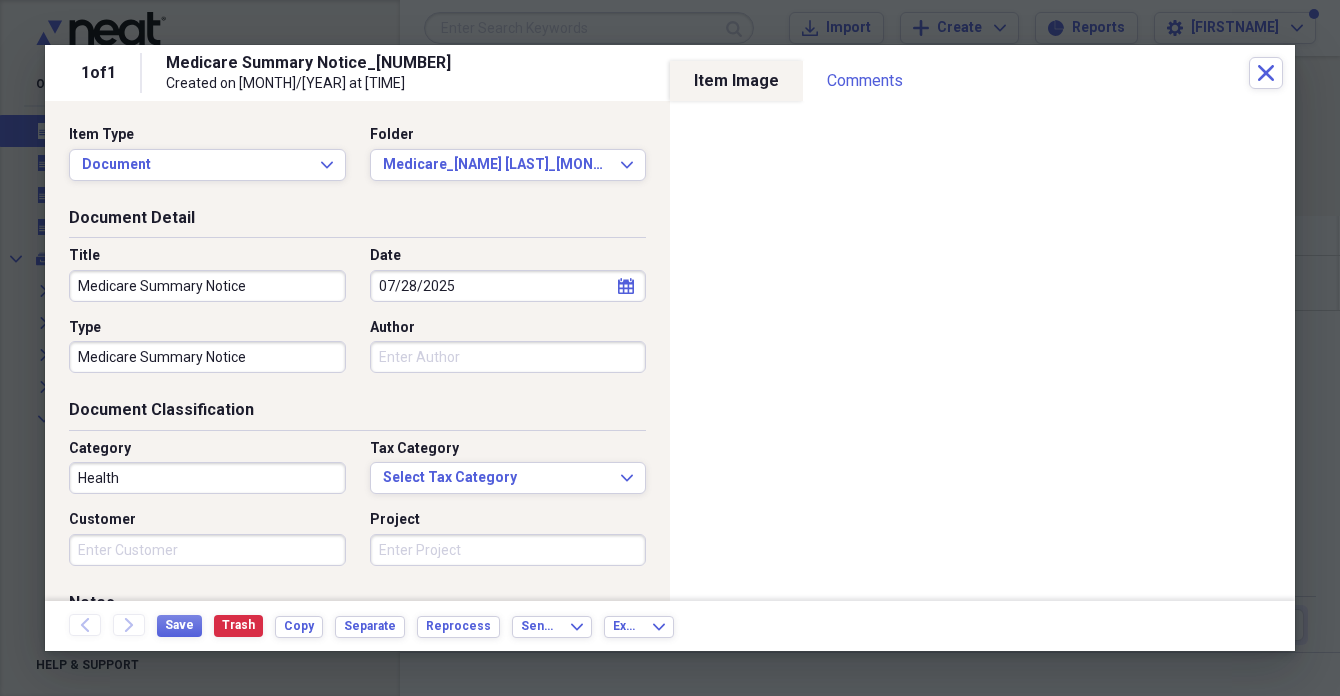 click on "Health" at bounding box center (207, 478) 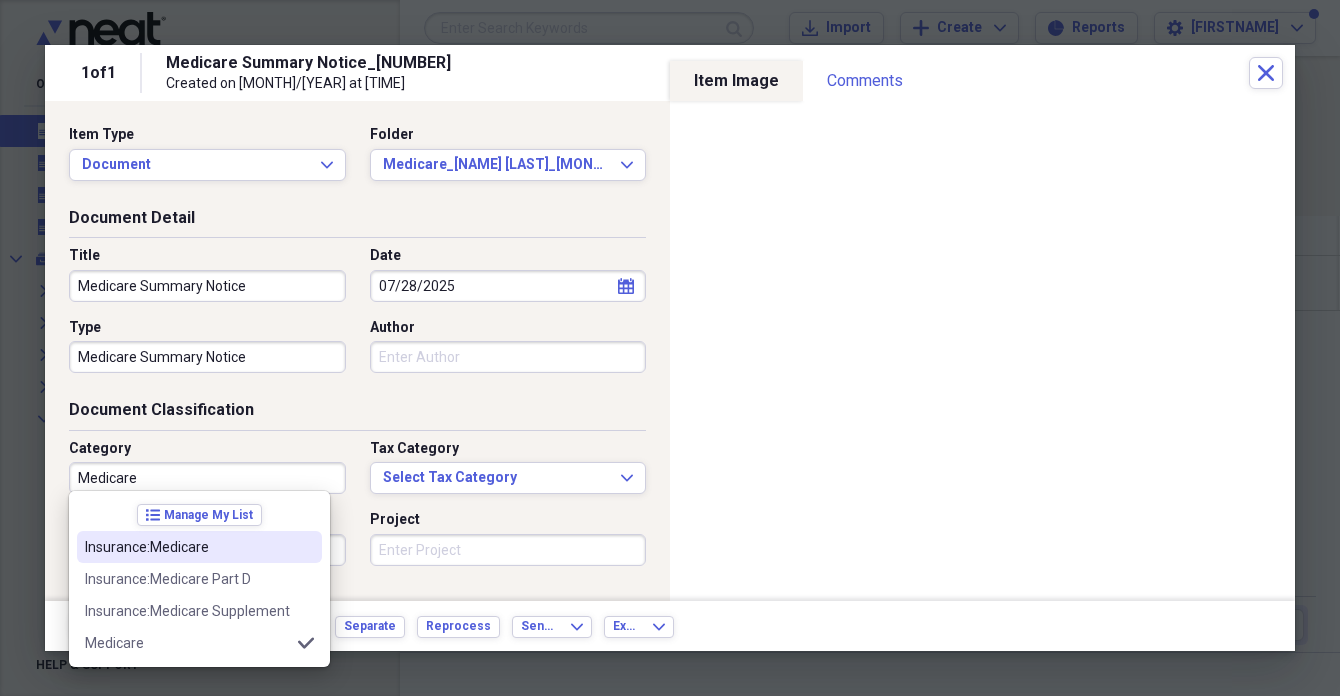 type on "Medicare" 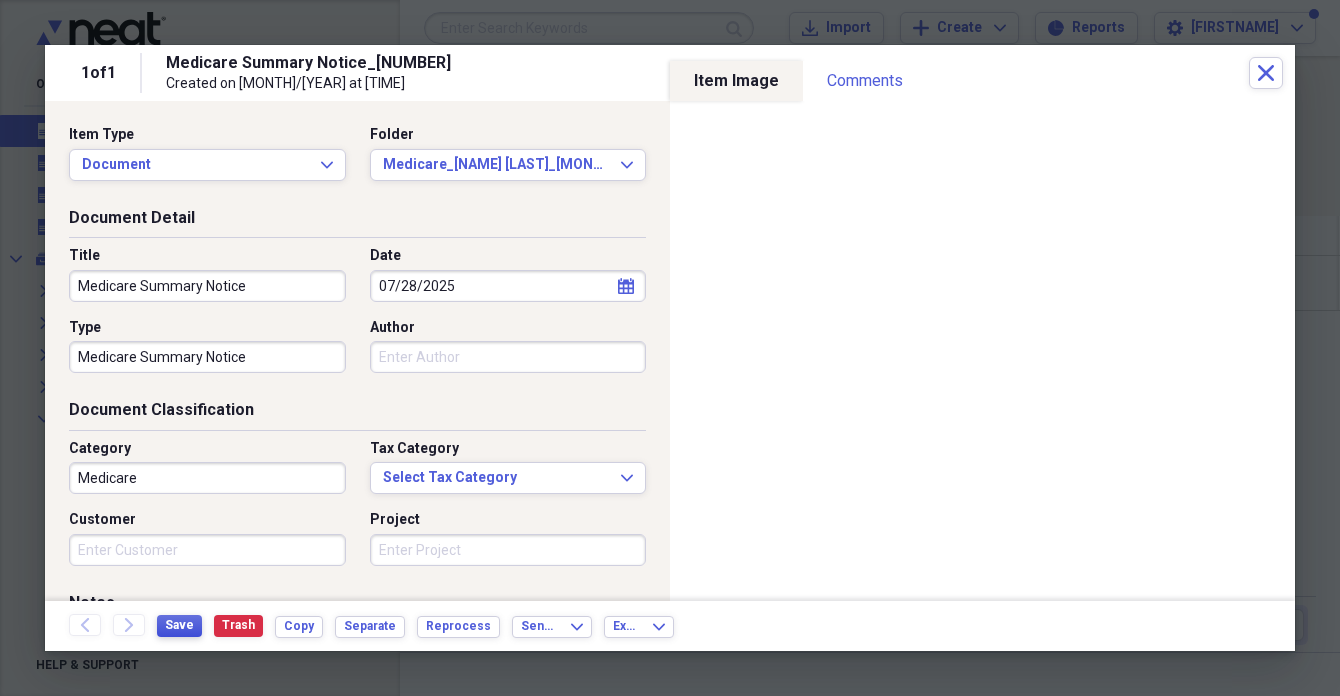 click on "Save" at bounding box center [179, 625] 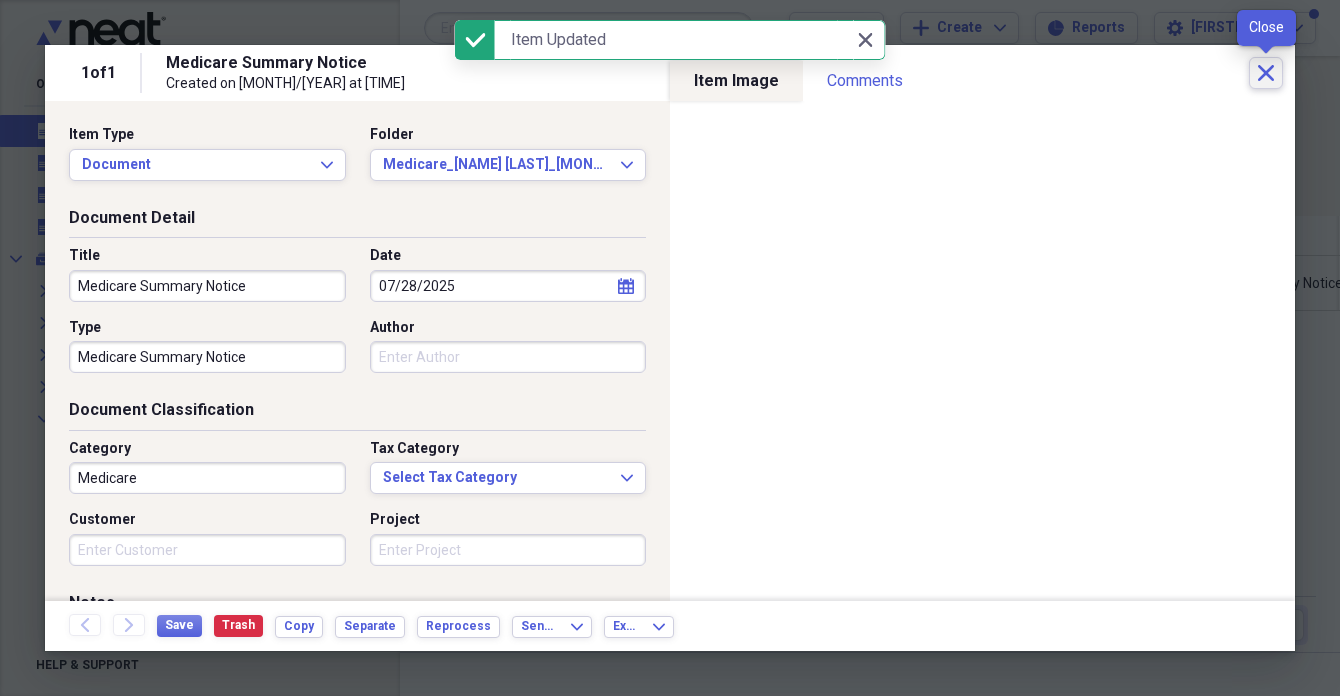 click 